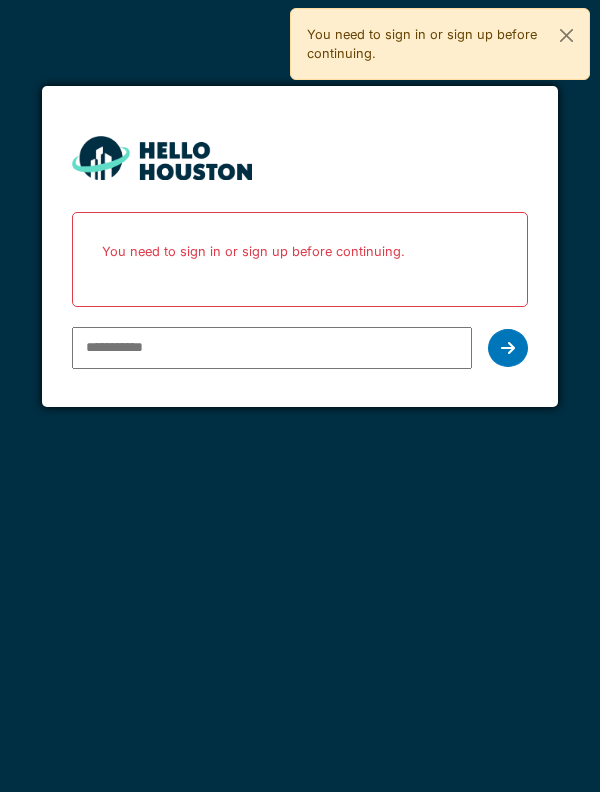 scroll, scrollTop: 0, scrollLeft: 0, axis: both 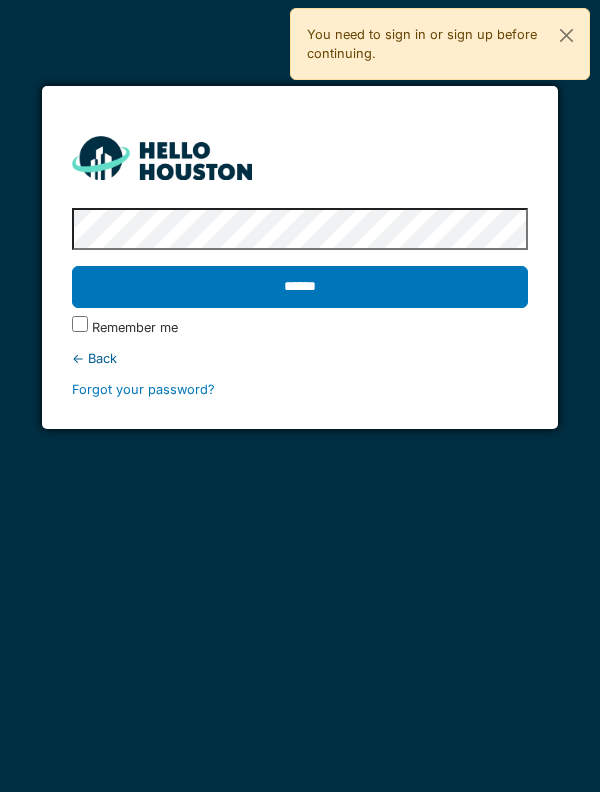 click on "******" at bounding box center (300, 287) 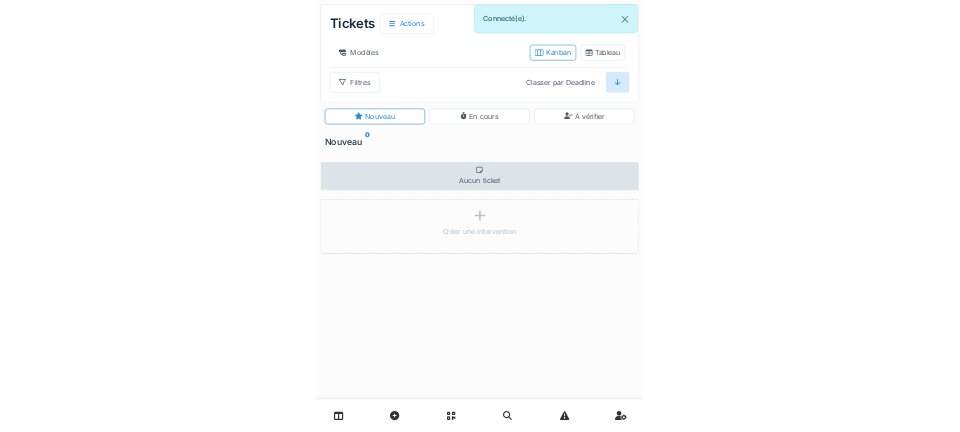 scroll, scrollTop: 0, scrollLeft: 0, axis: both 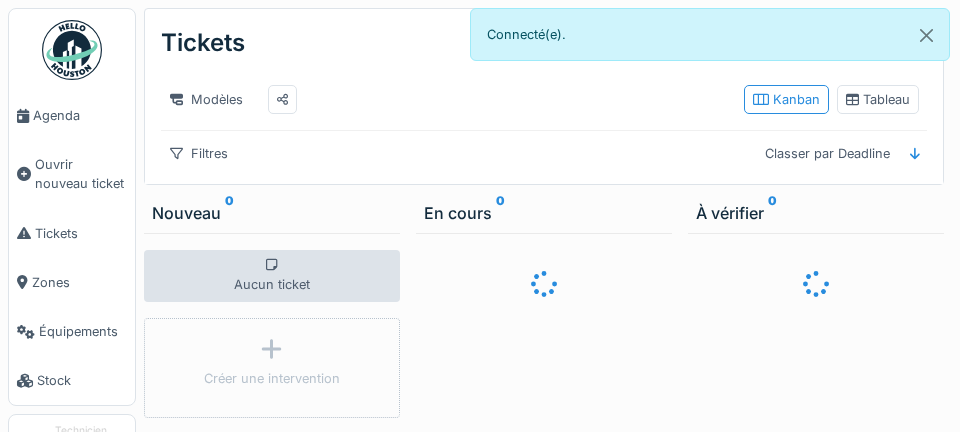 click on "Agenda" at bounding box center (72, 115) 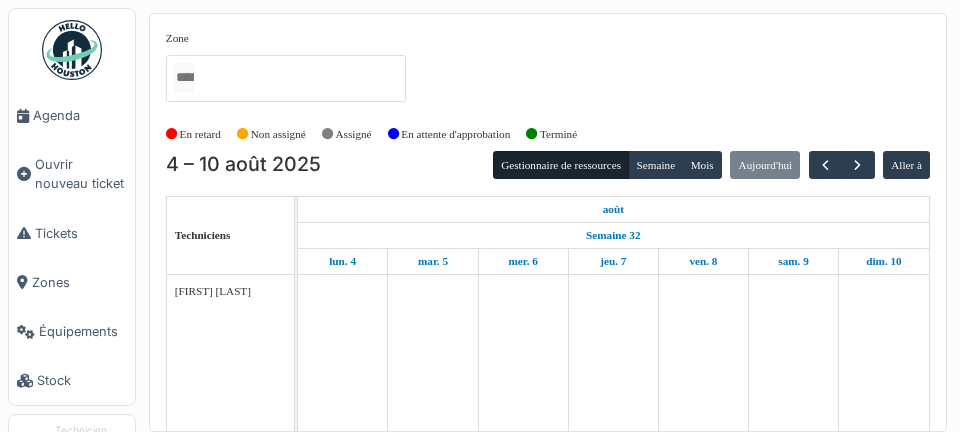 scroll, scrollTop: 0, scrollLeft: 0, axis: both 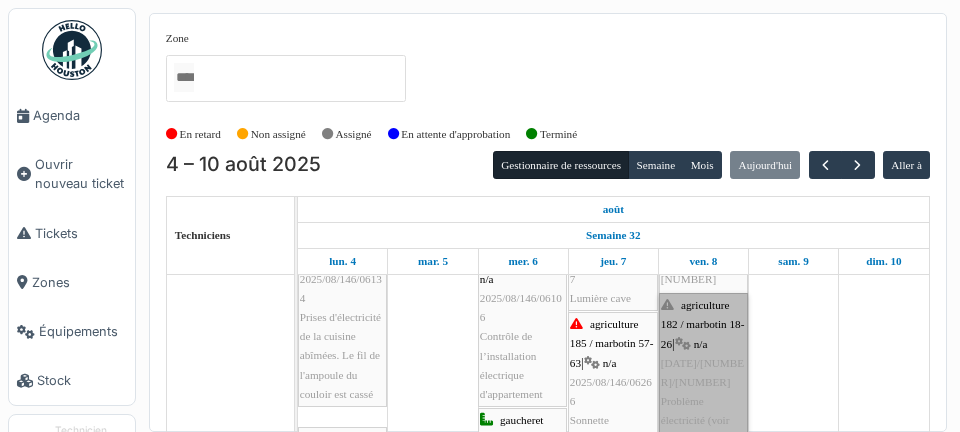 click on "agriculture 182 / marbotin 18-26
|     n/a
2025/08/146/06280
Problème électricité (voir mail ci-dessous)" at bounding box center (703, 373) 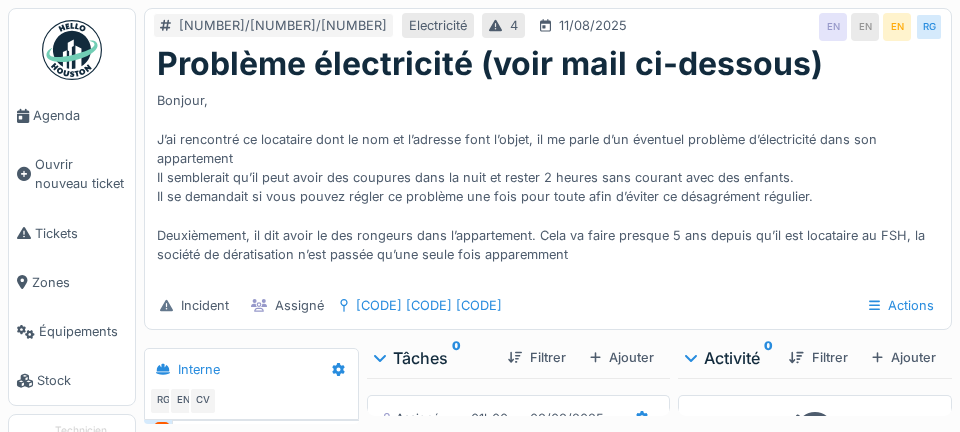 scroll, scrollTop: 0, scrollLeft: 0, axis: both 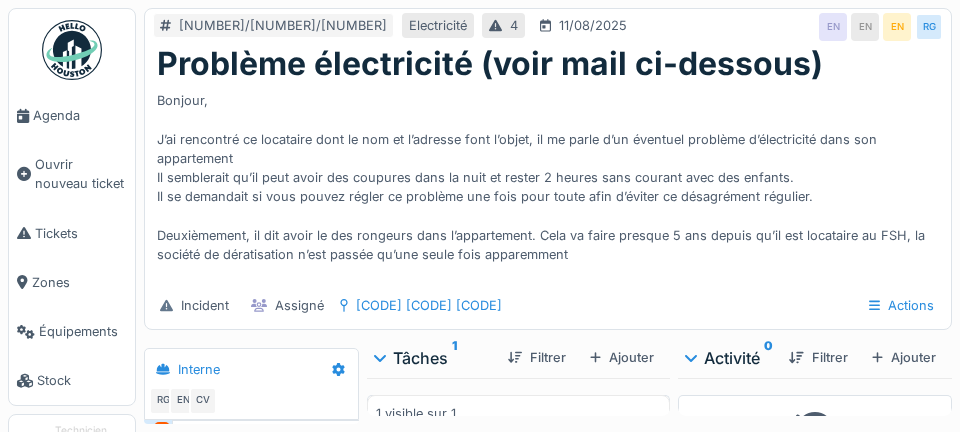 click on "Agenda" at bounding box center (80, 115) 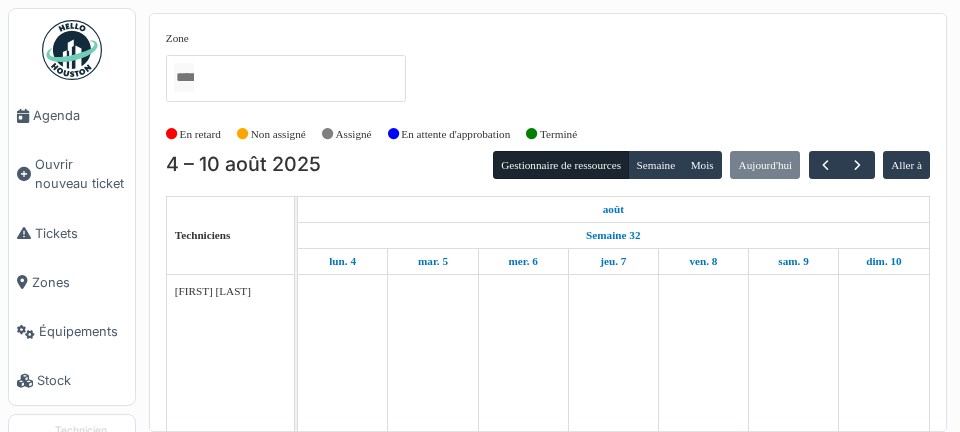 scroll, scrollTop: 0, scrollLeft: 0, axis: both 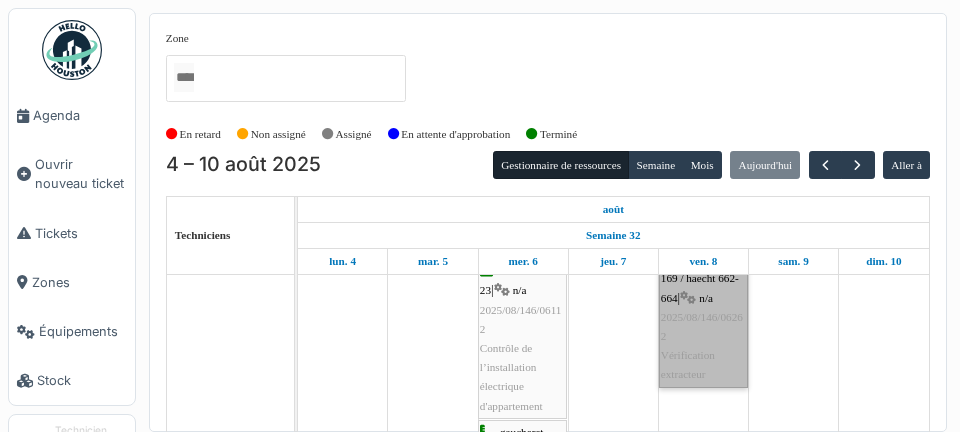 click on "agriculture 169 / haecht 662-664
|     n/a
2025/08/146/06262
Vérification extracteur" at bounding box center (703, 317) 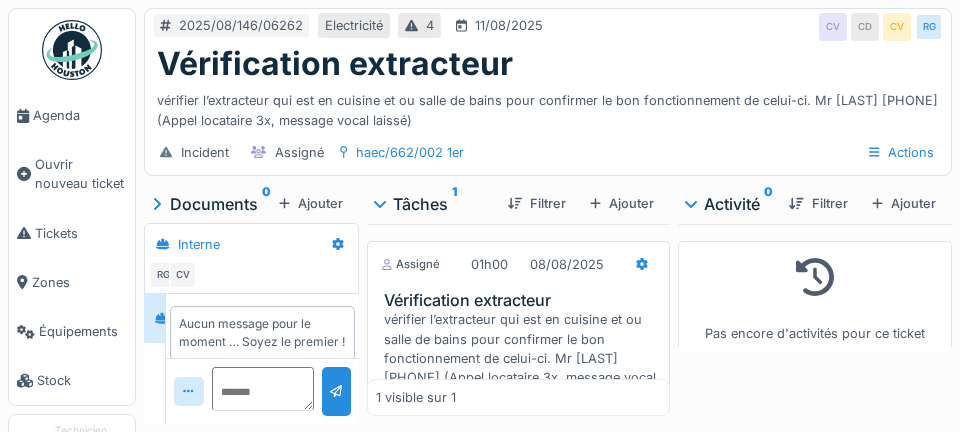 scroll, scrollTop: 0, scrollLeft: 0, axis: both 